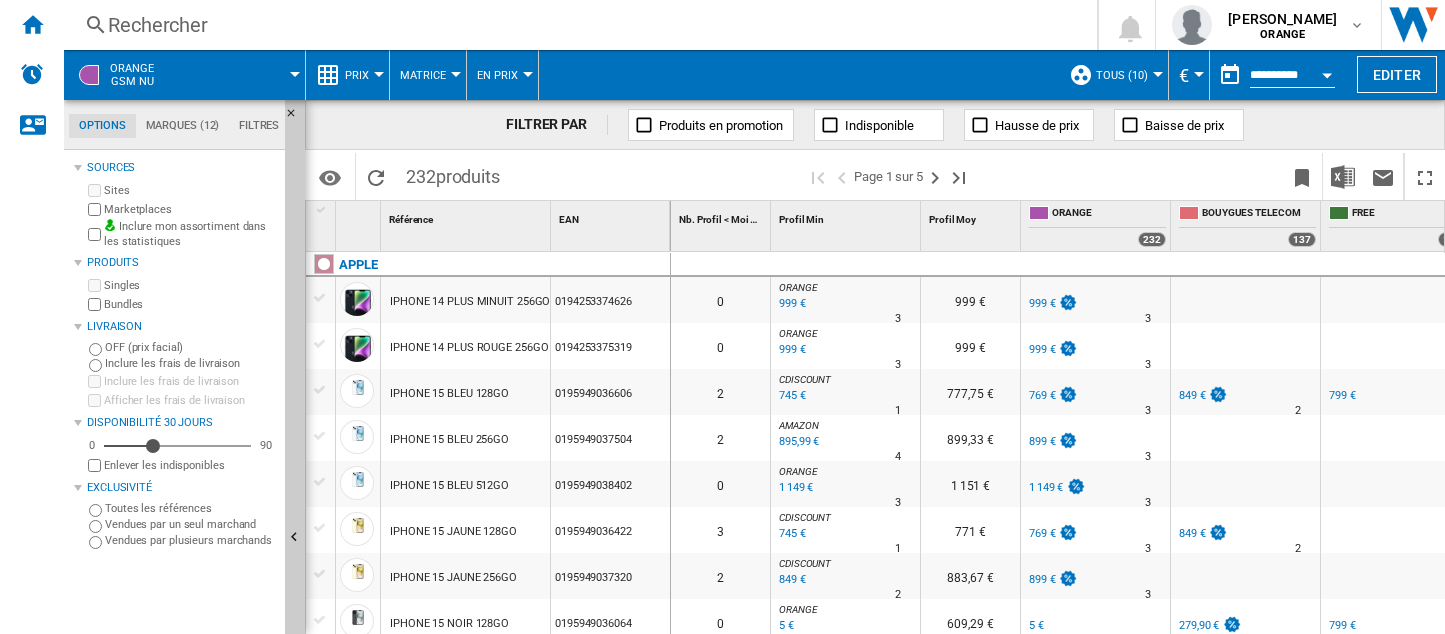 scroll, scrollTop: 0, scrollLeft: 0, axis: both 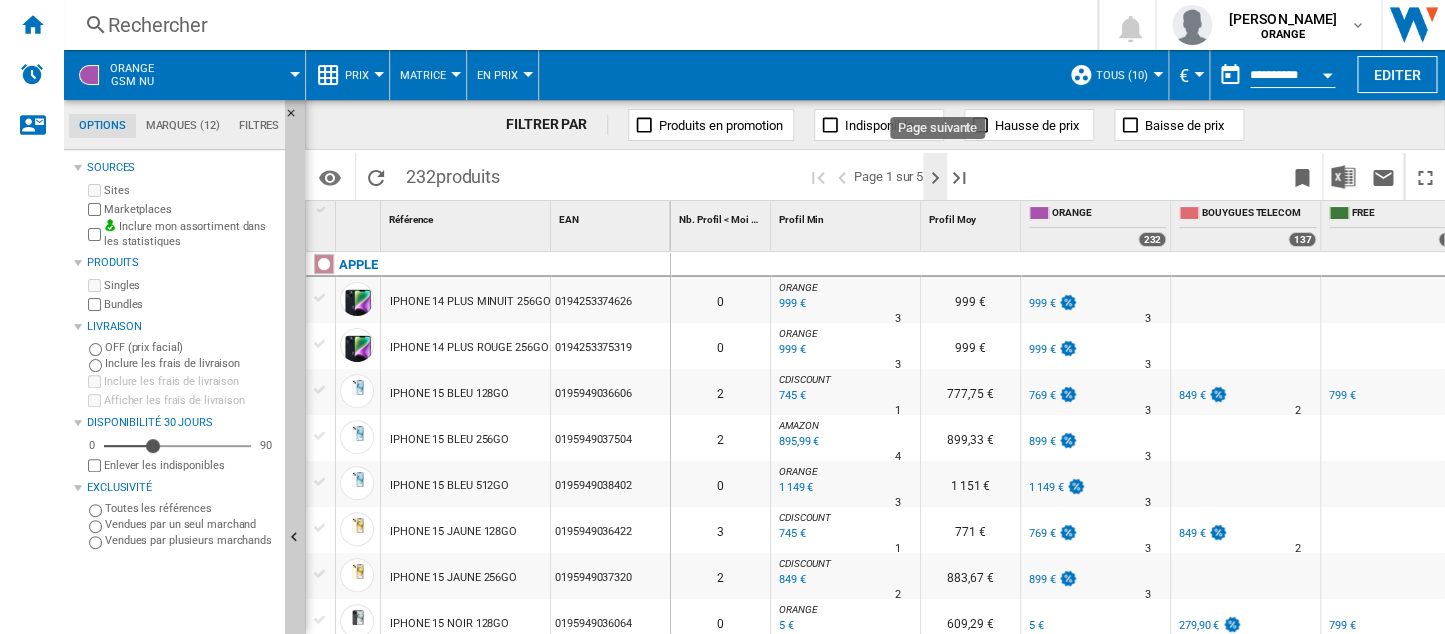 click at bounding box center (935, 178) 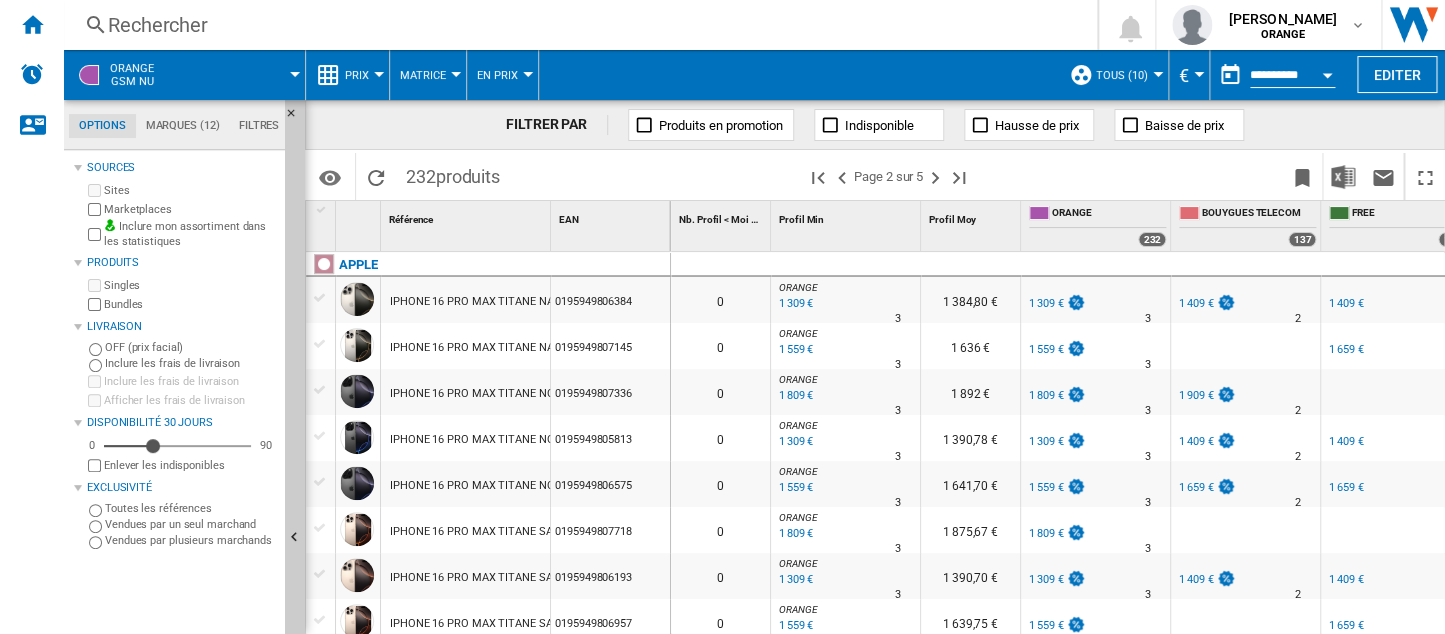 scroll, scrollTop: 101, scrollLeft: 0, axis: vertical 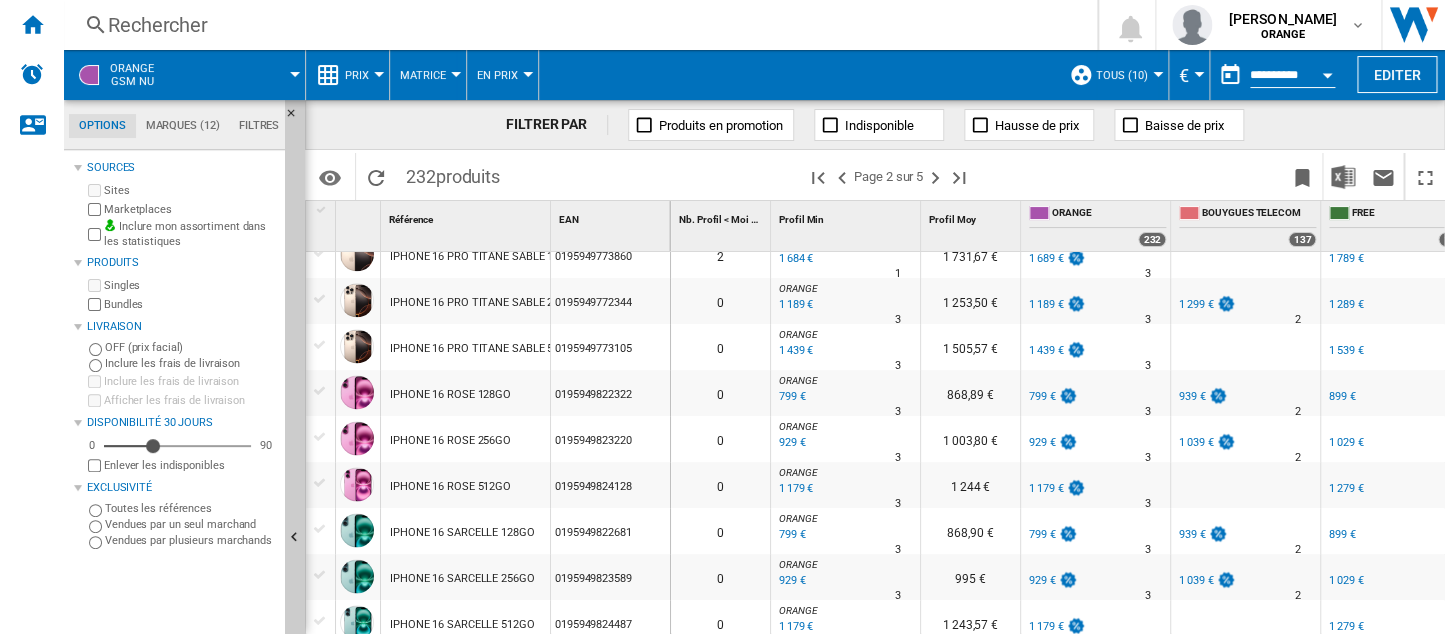 click on "Matrice" at bounding box center [428, 75] 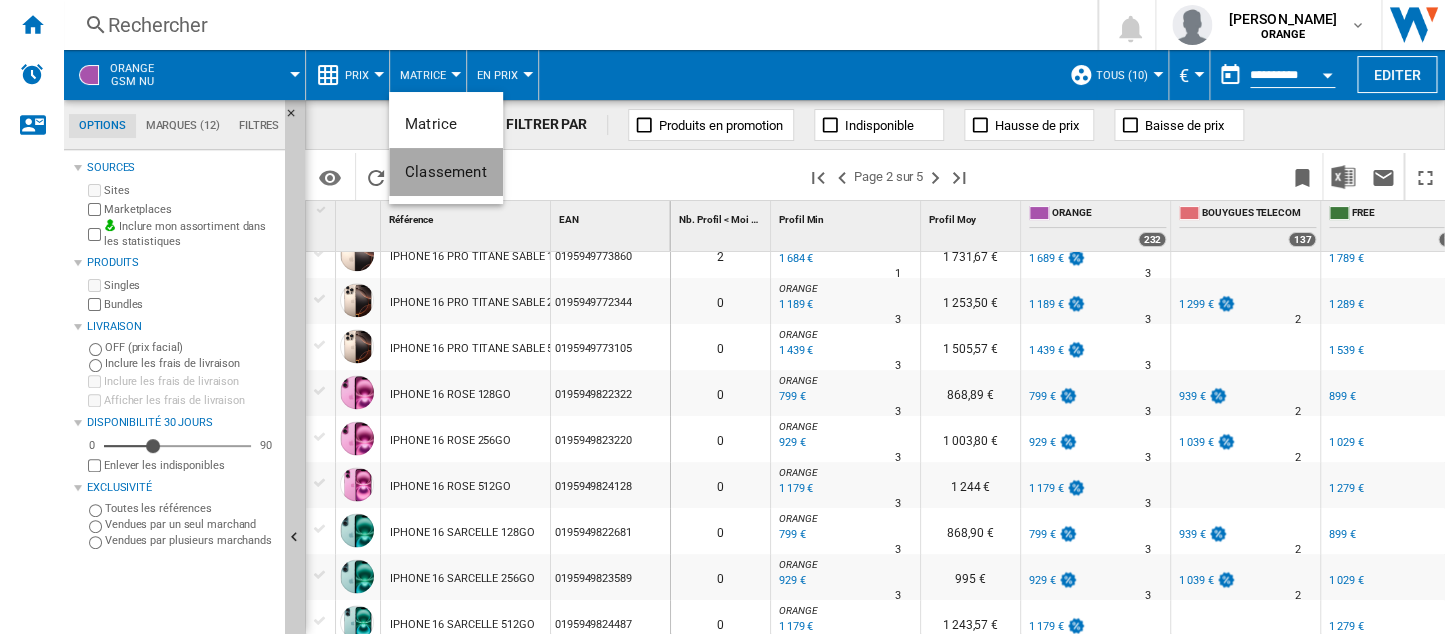click on "Classement" at bounding box center [446, 172] 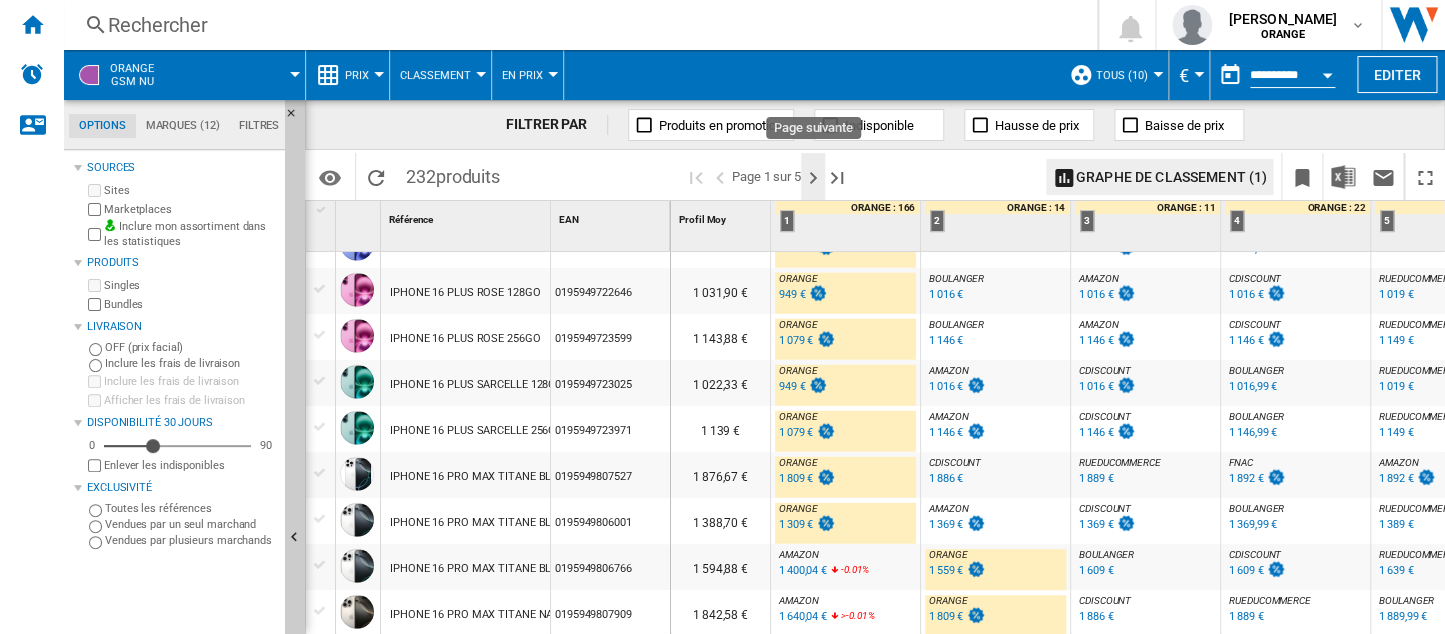 click at bounding box center (813, 178) 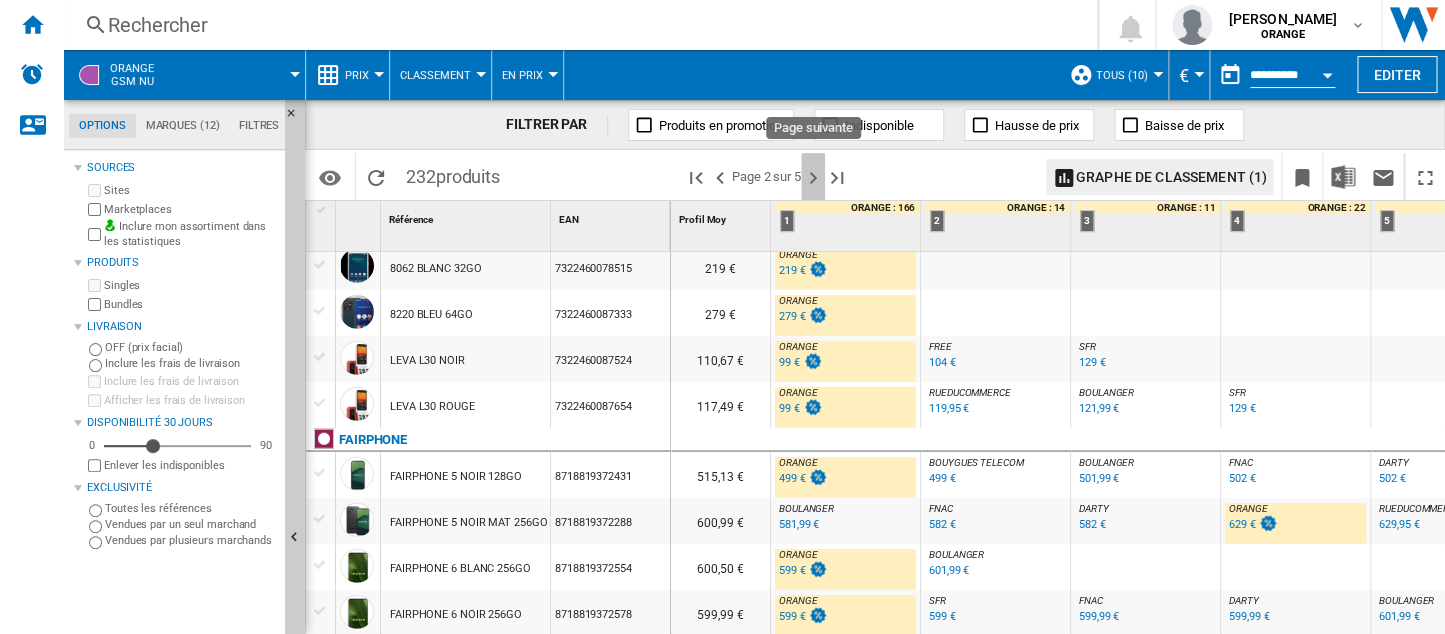 click at bounding box center (813, 178) 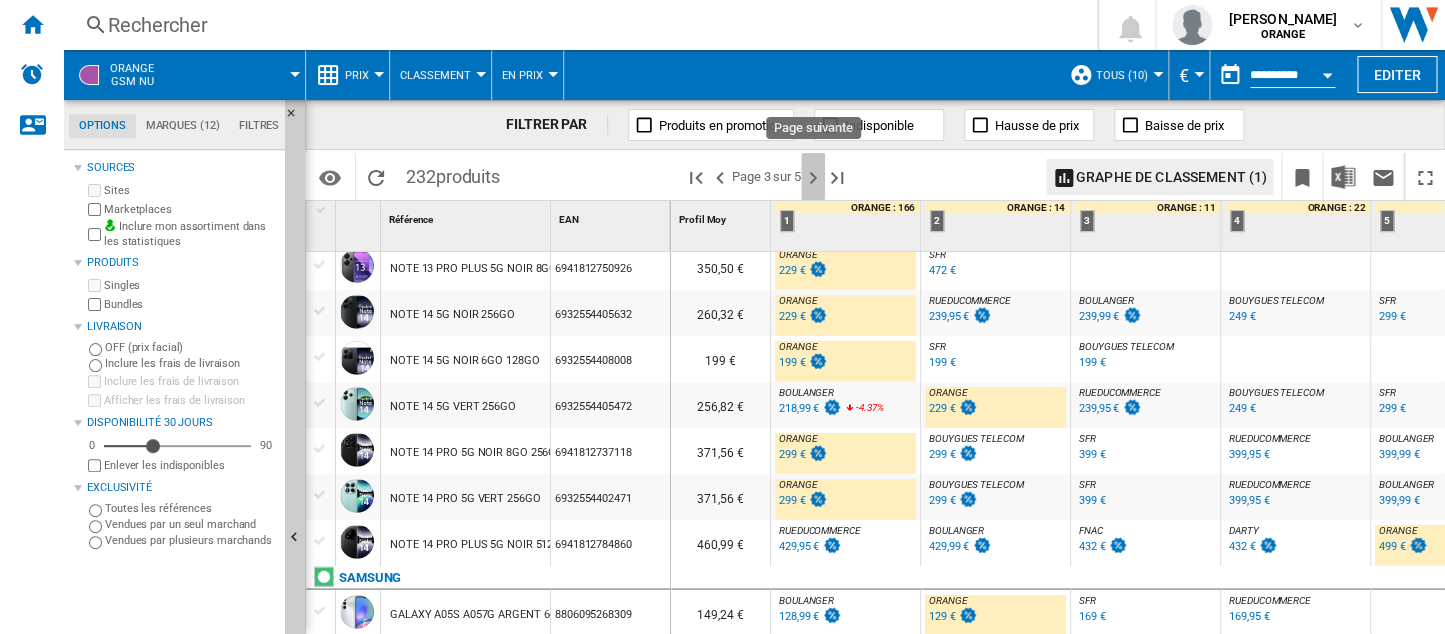 click at bounding box center [813, 178] 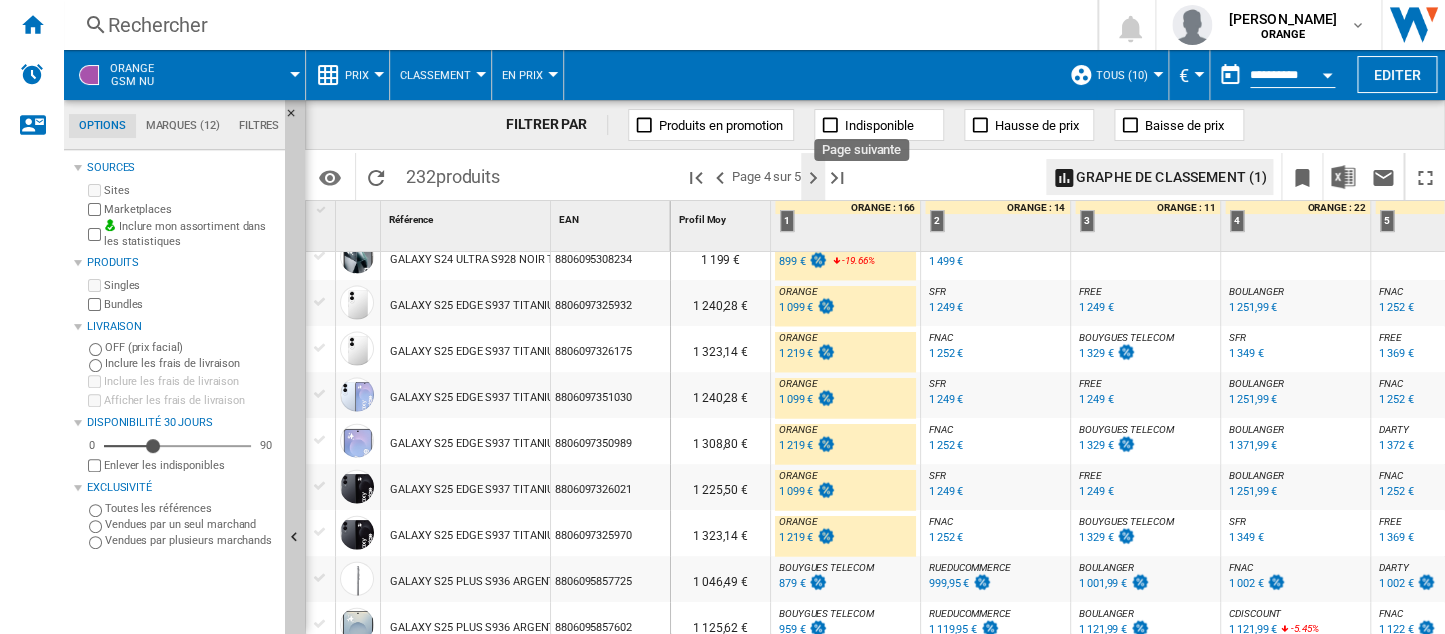 click at bounding box center (813, 178) 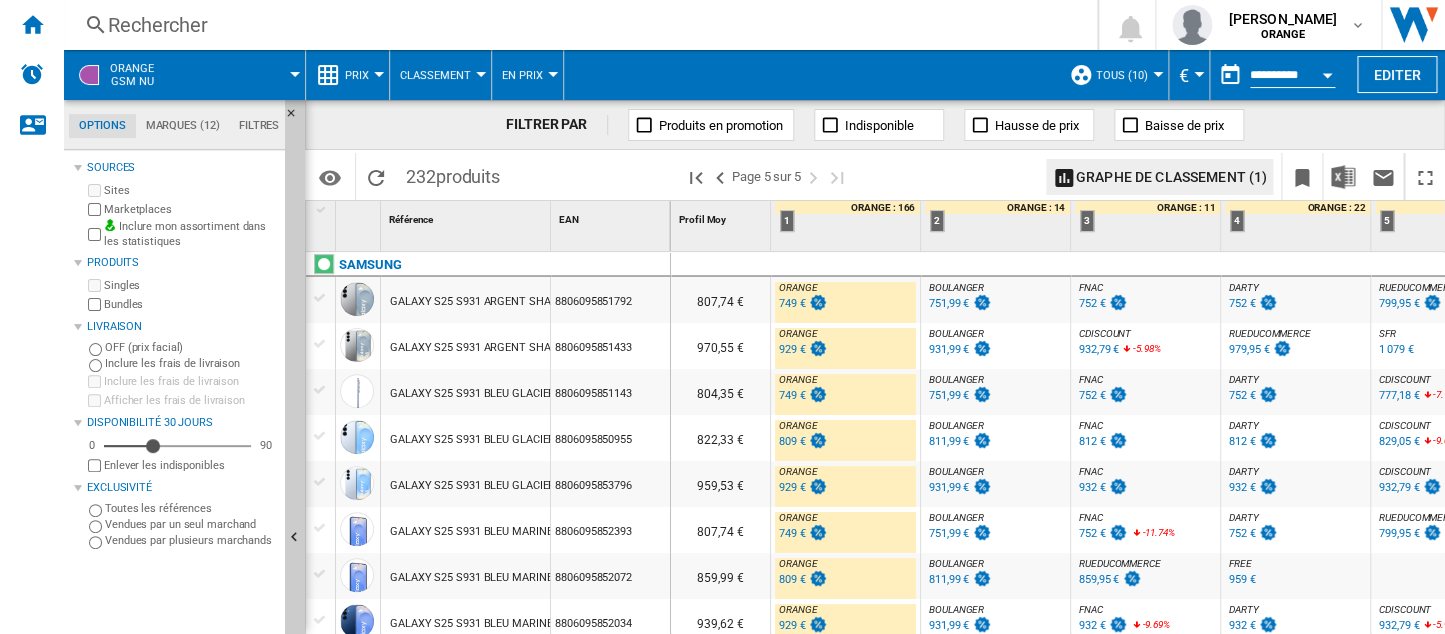 click on "Classement" at bounding box center [435, 75] 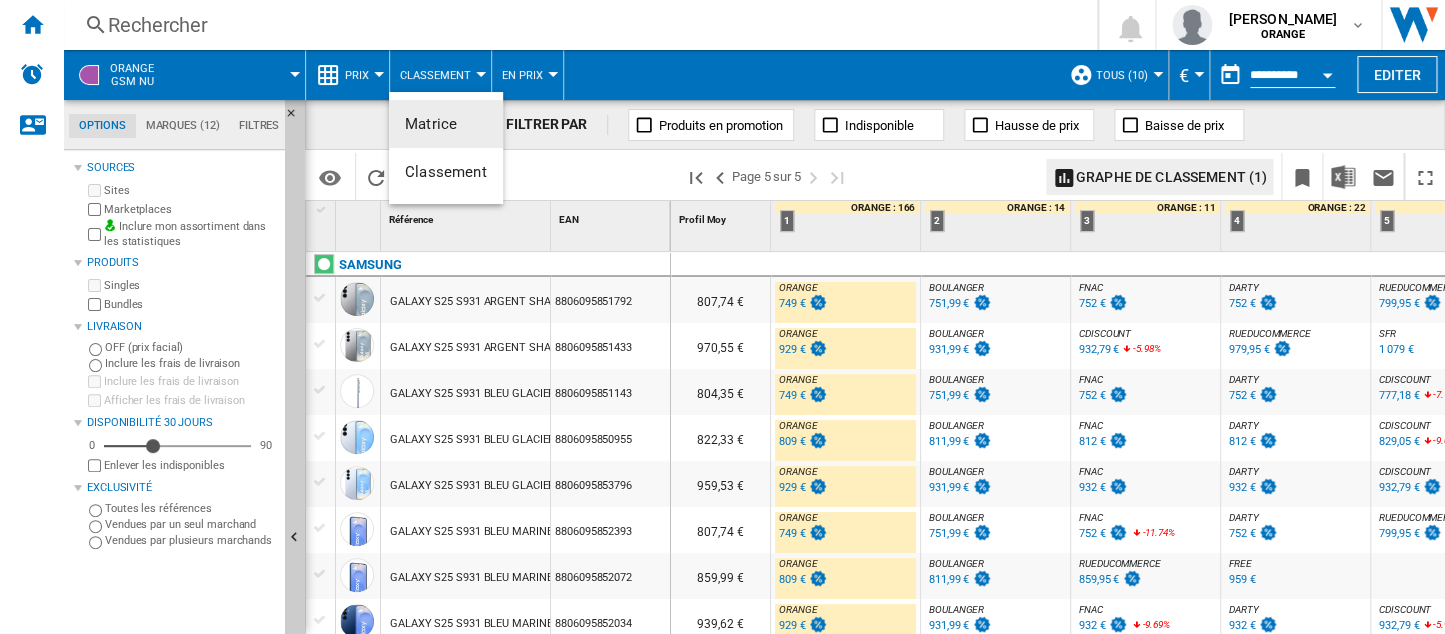 click on "Matrice" at bounding box center (431, 124) 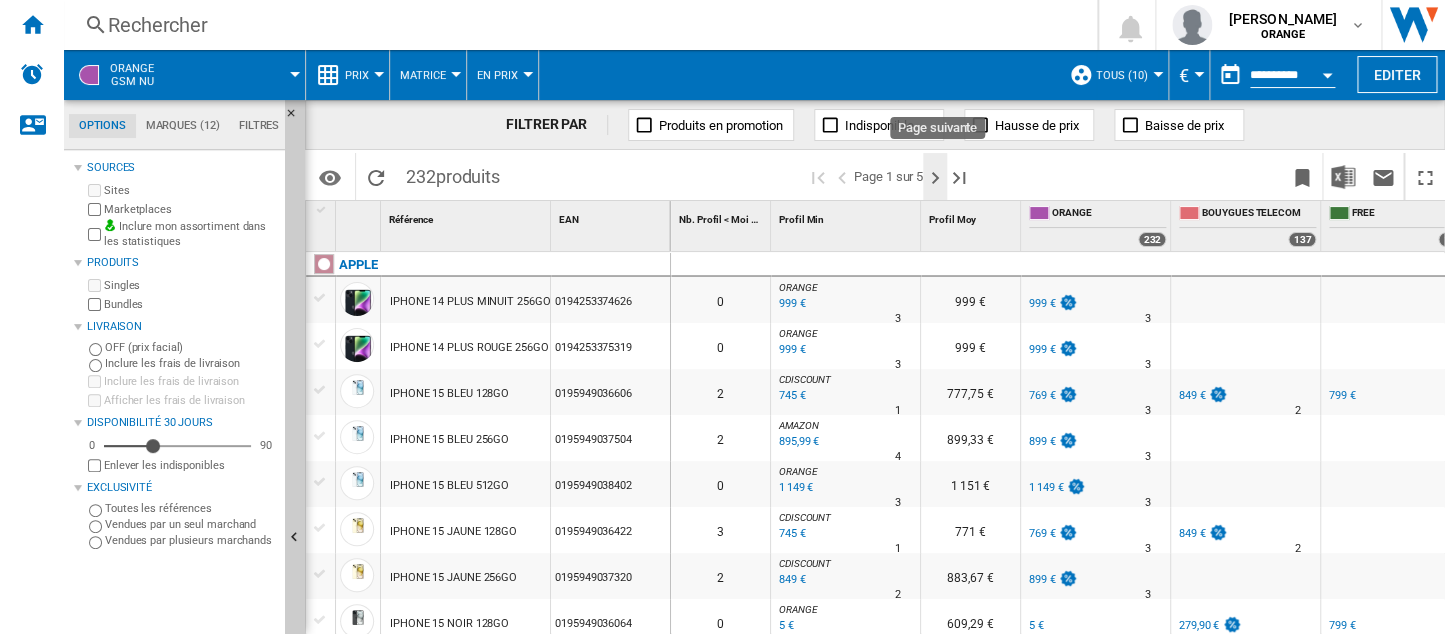 click at bounding box center (935, 178) 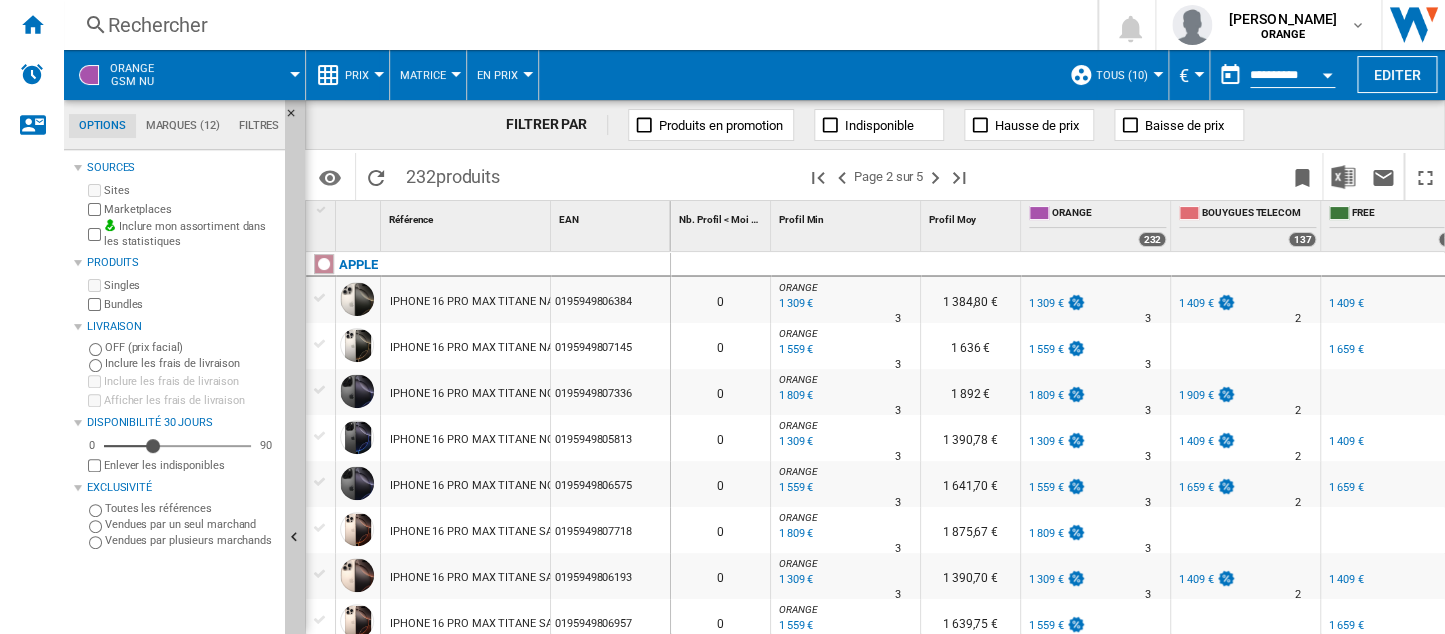 click on "Prix" at bounding box center (362, 75) 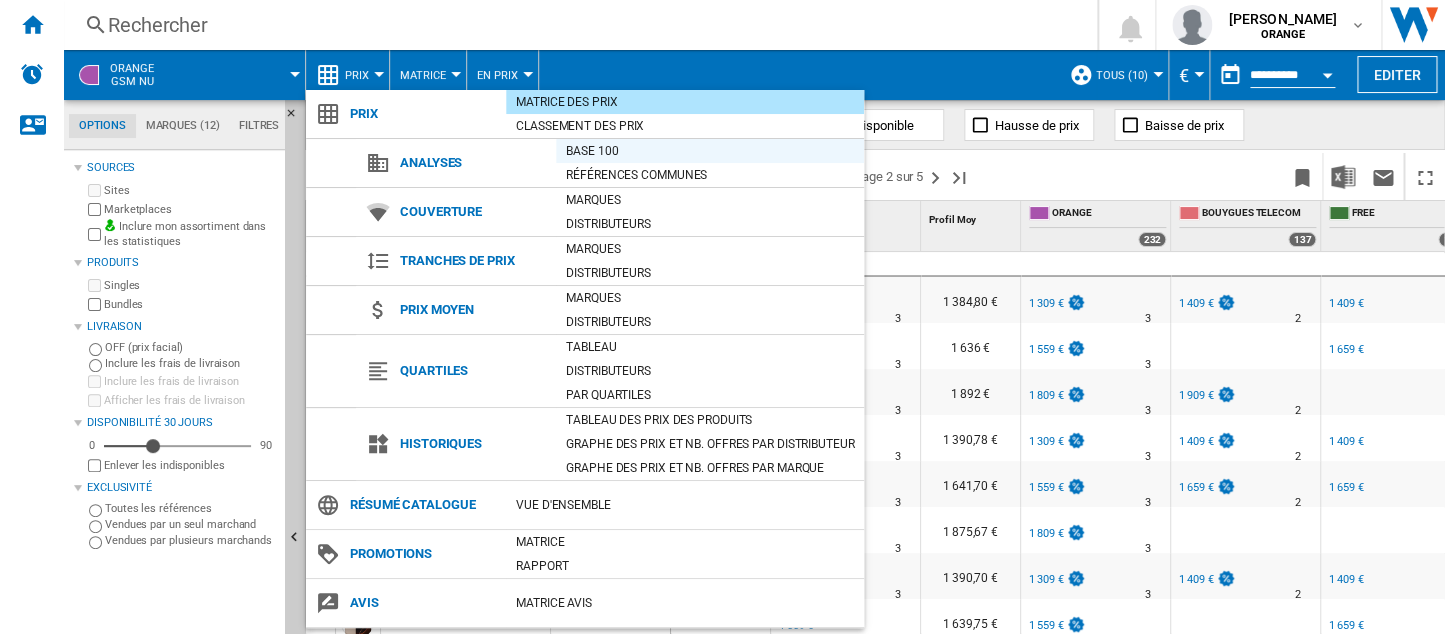 click on "Base 100" at bounding box center [710, 151] 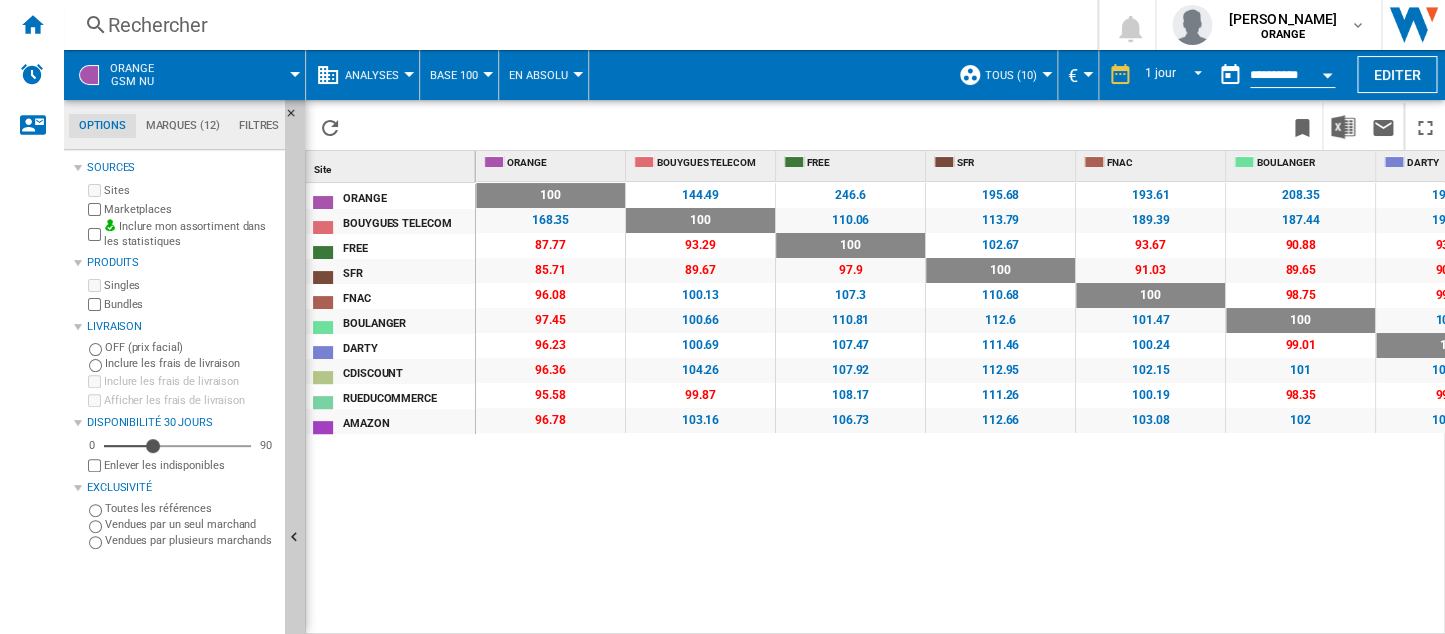 scroll, scrollTop: 0, scrollLeft: 188, axis: horizontal 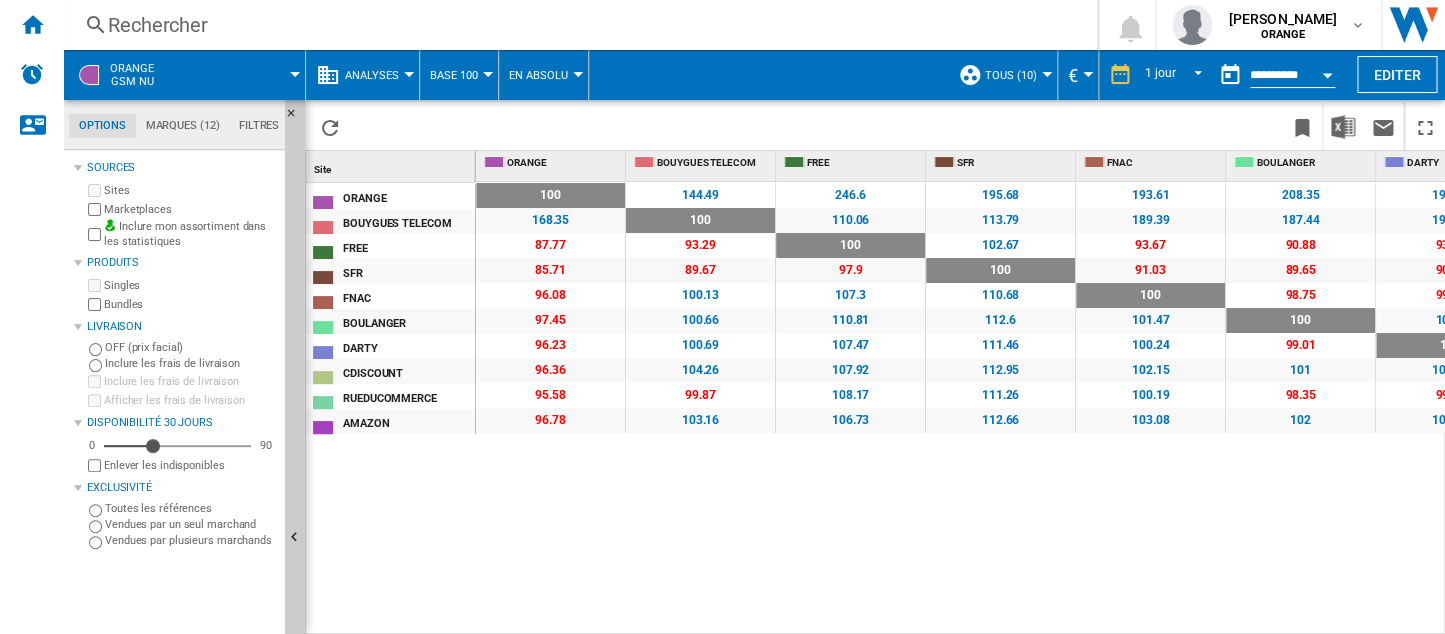click on "Analyses" at bounding box center (377, 75) 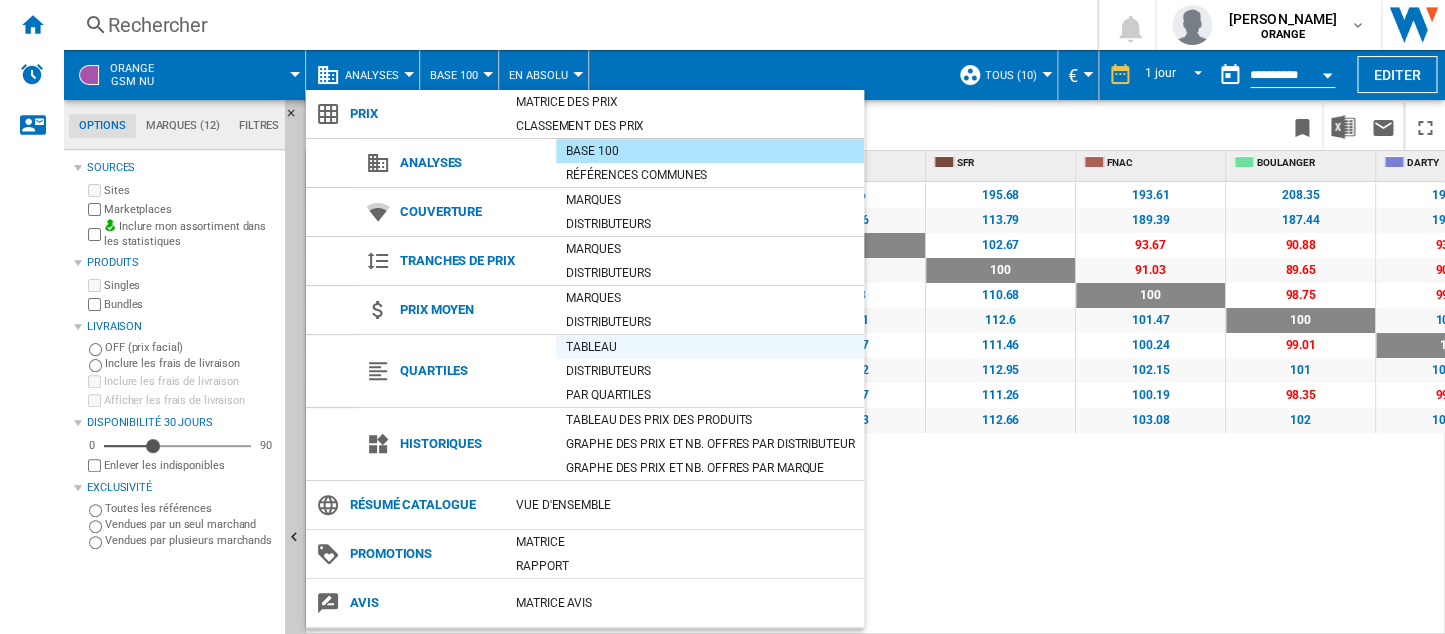 click on "Tableau" at bounding box center [710, 347] 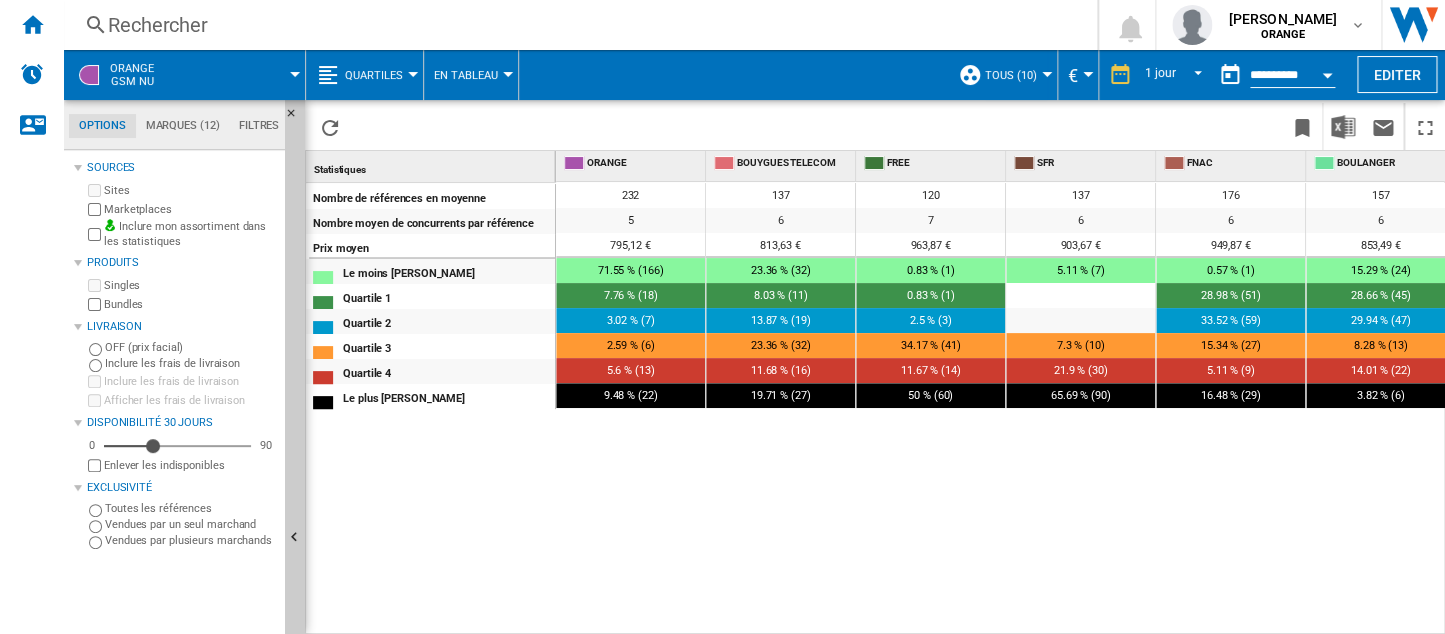 scroll, scrollTop: 0, scrollLeft: 155, axis: horizontal 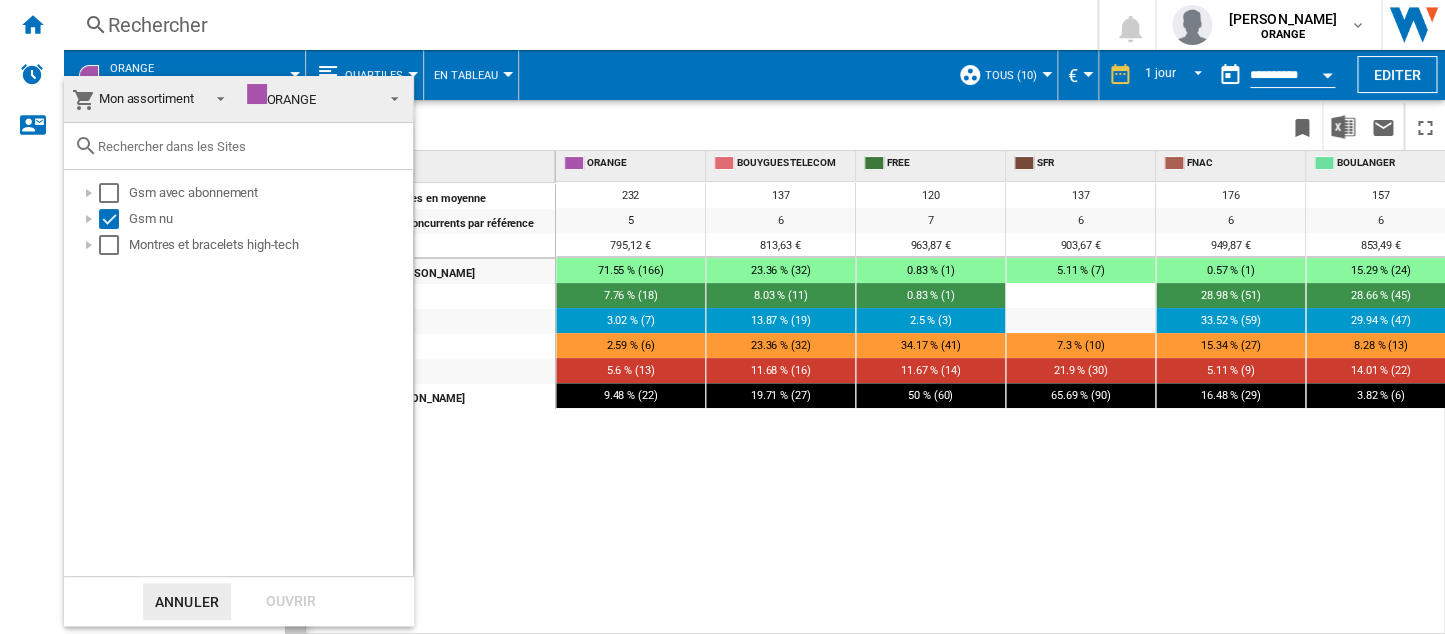 click at bounding box center [215, 97] 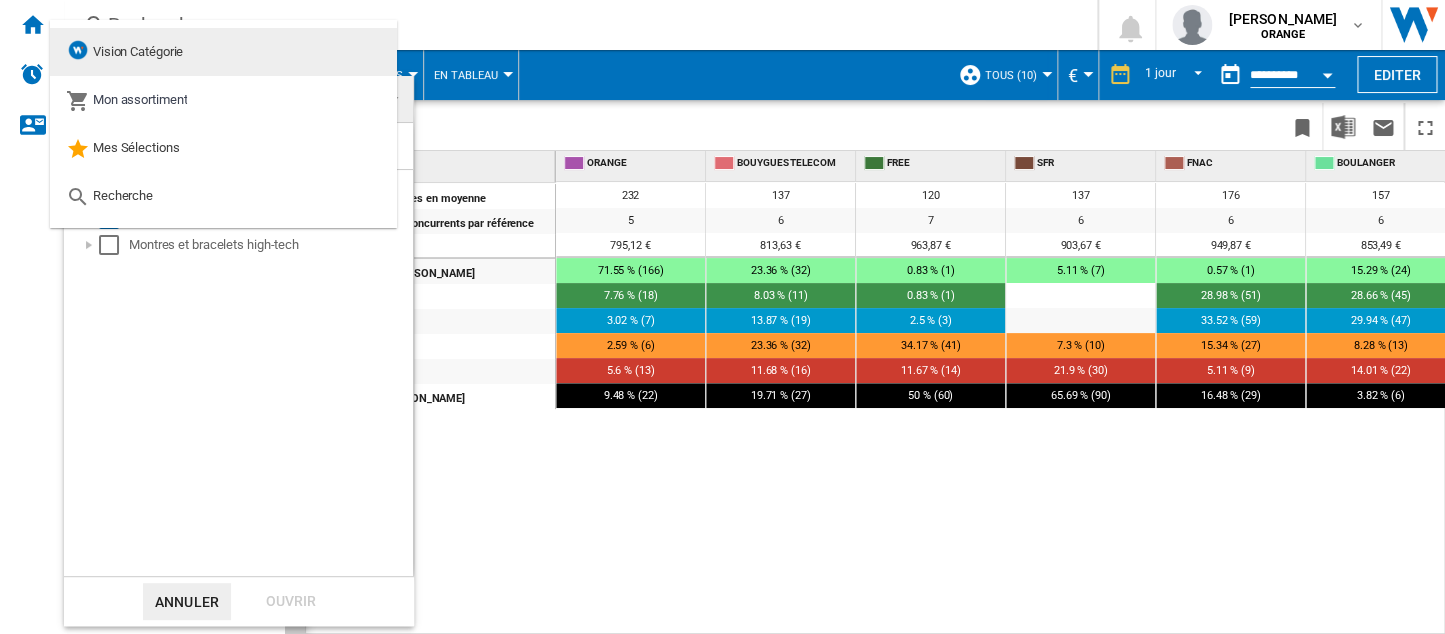 click on "Vision Catégorie" at bounding box center (223, 52) 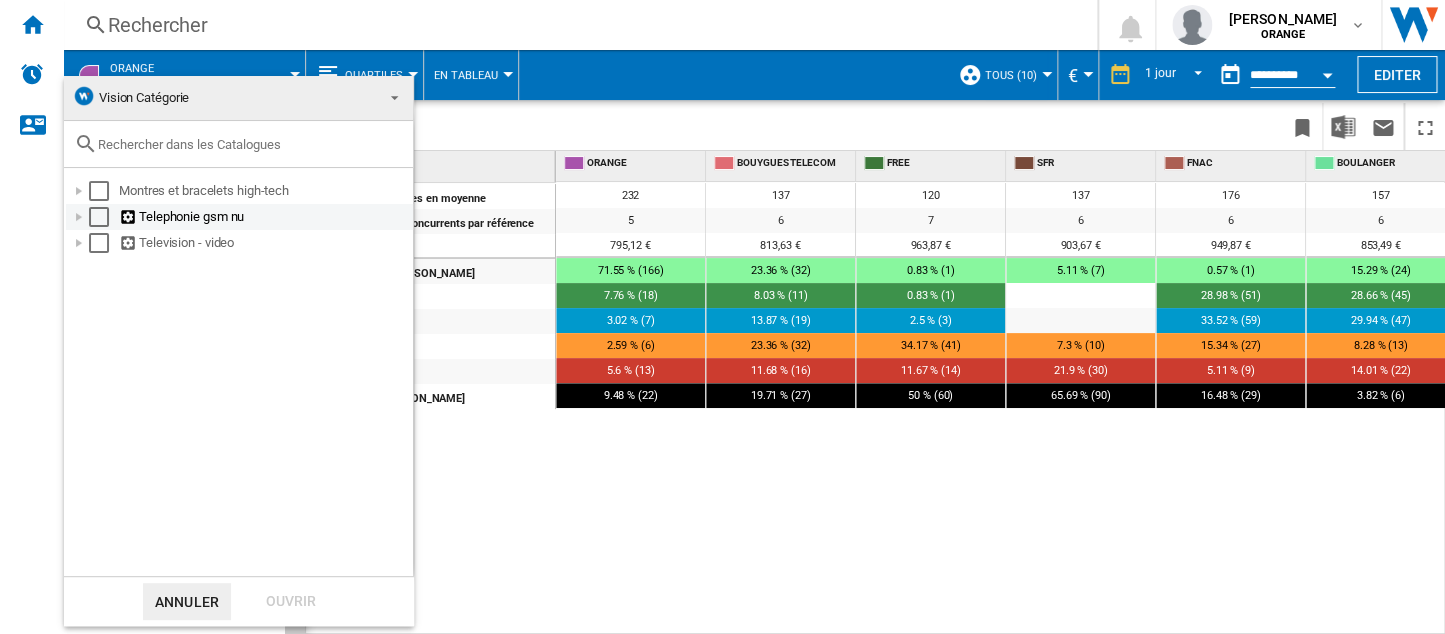 click on "Telephonie gsm nu" at bounding box center [264, 217] 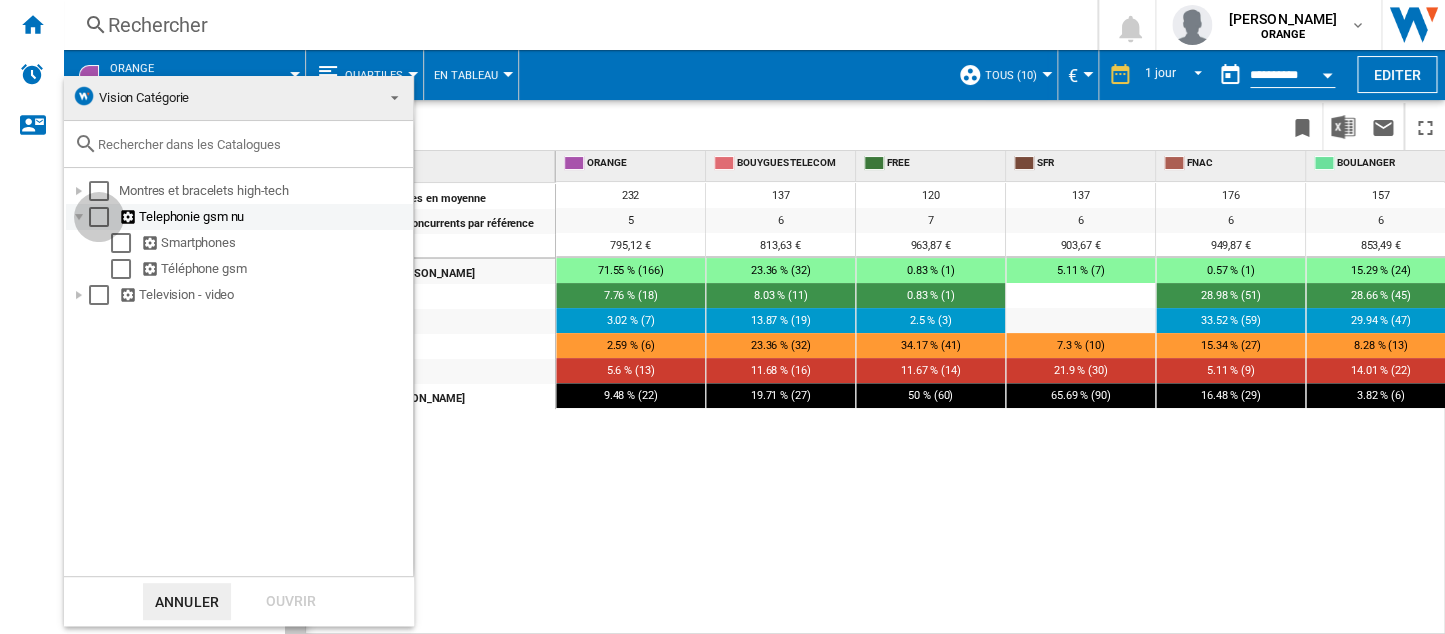 click at bounding box center (99, 217) 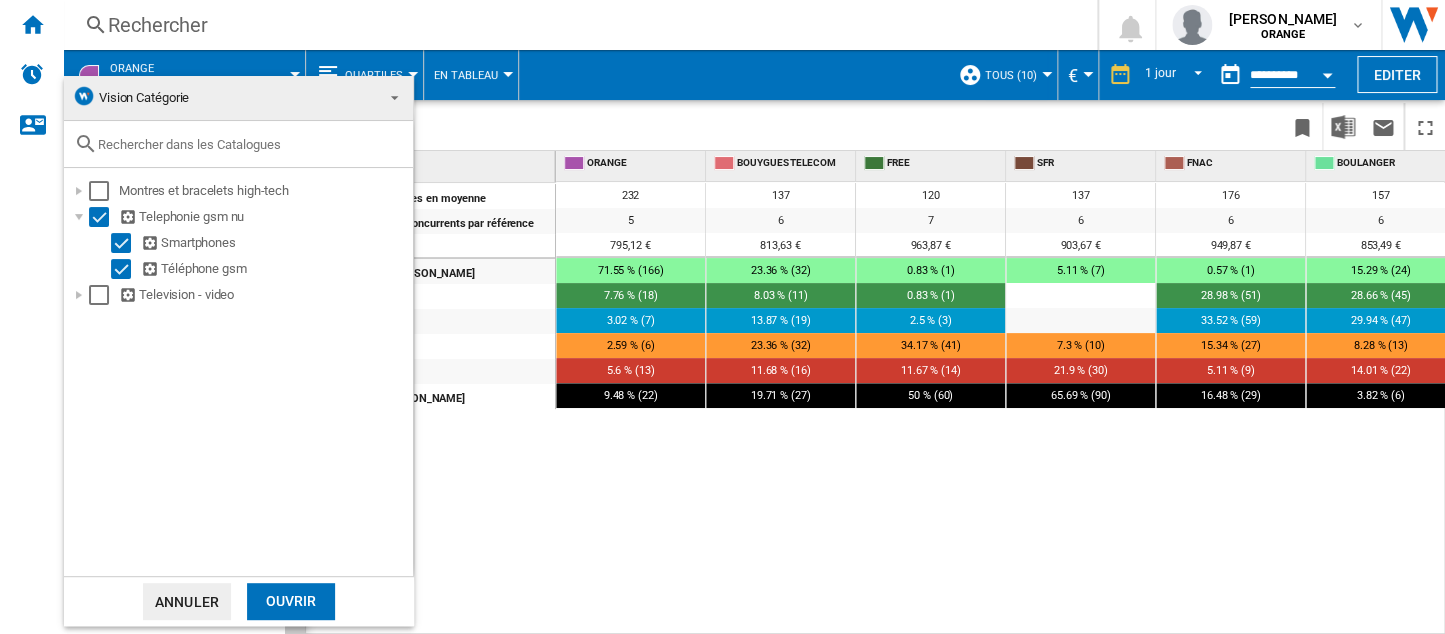 click on "Ouvrir" at bounding box center [291, 601] 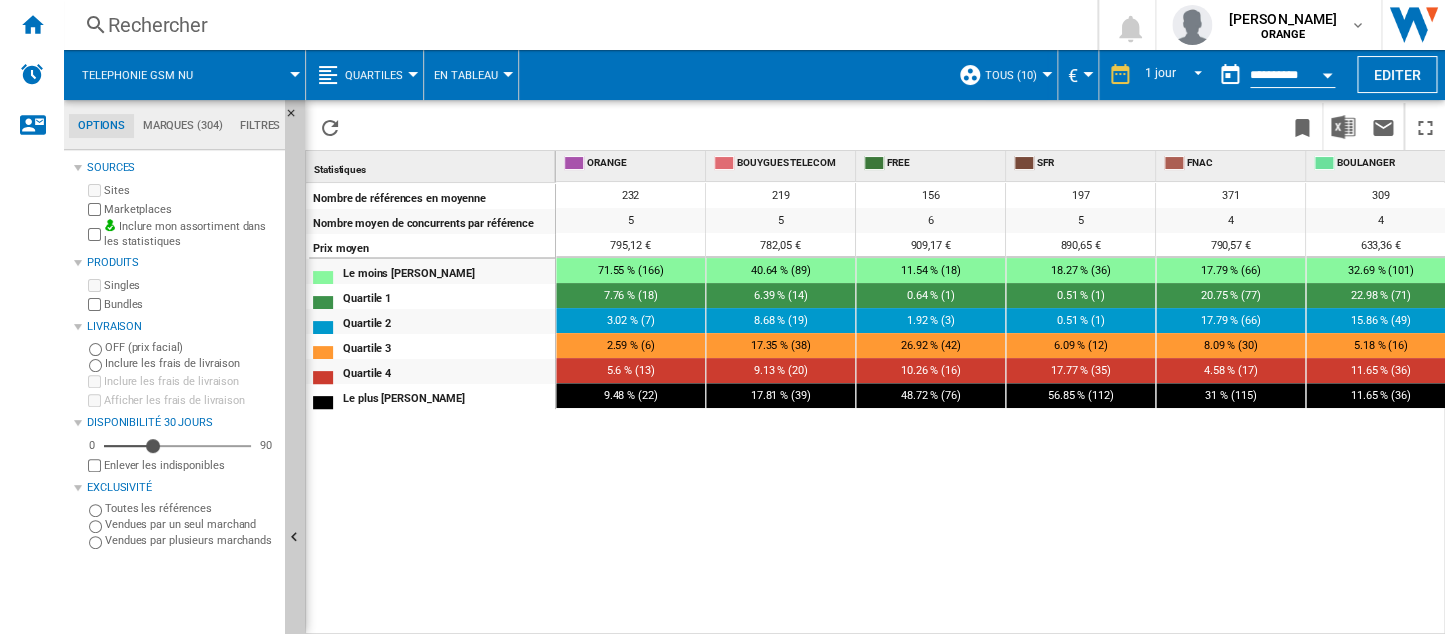 scroll, scrollTop: 0, scrollLeft: 274, axis: horizontal 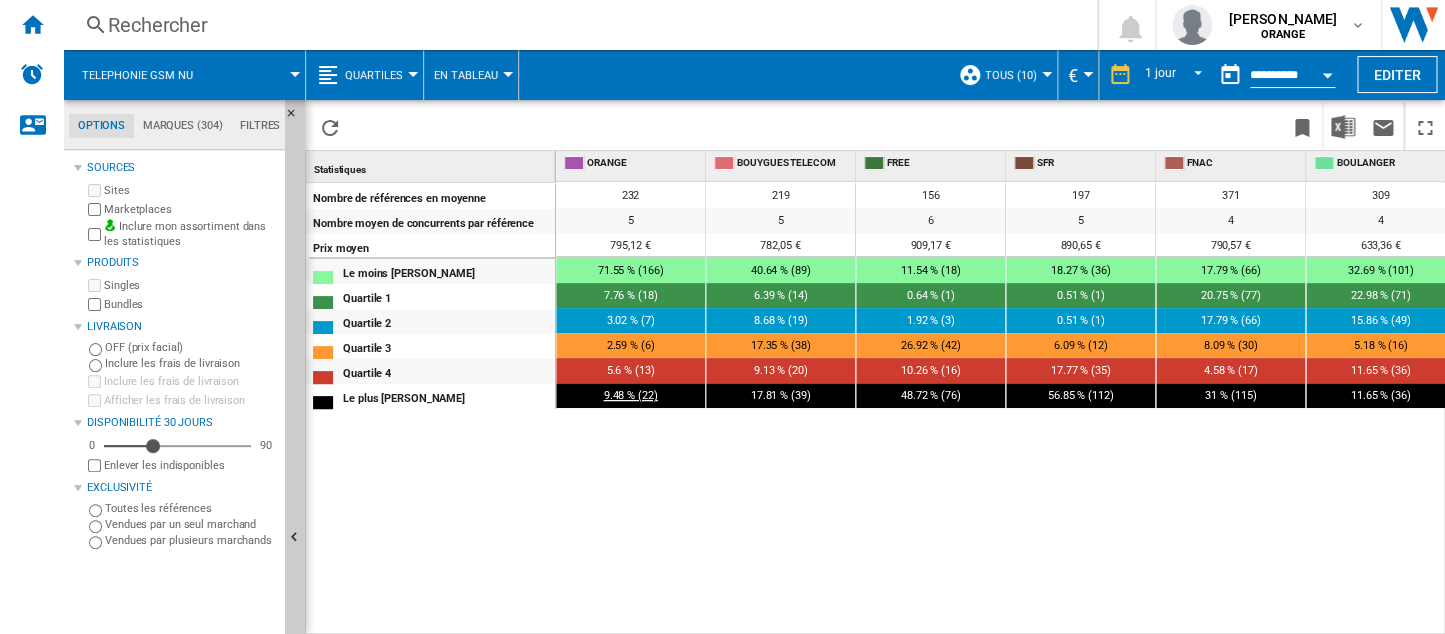 click on "9.48 % (22)" at bounding box center (631, 395) 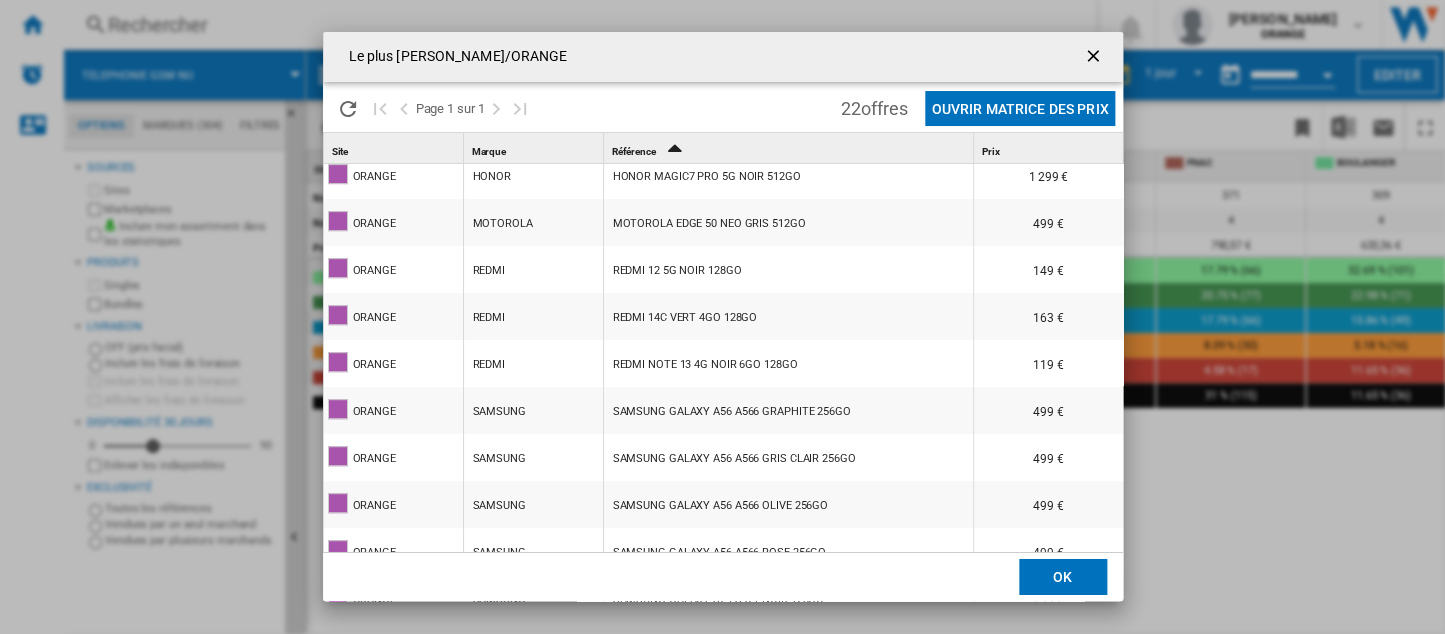 scroll, scrollTop: 620, scrollLeft: 0, axis: vertical 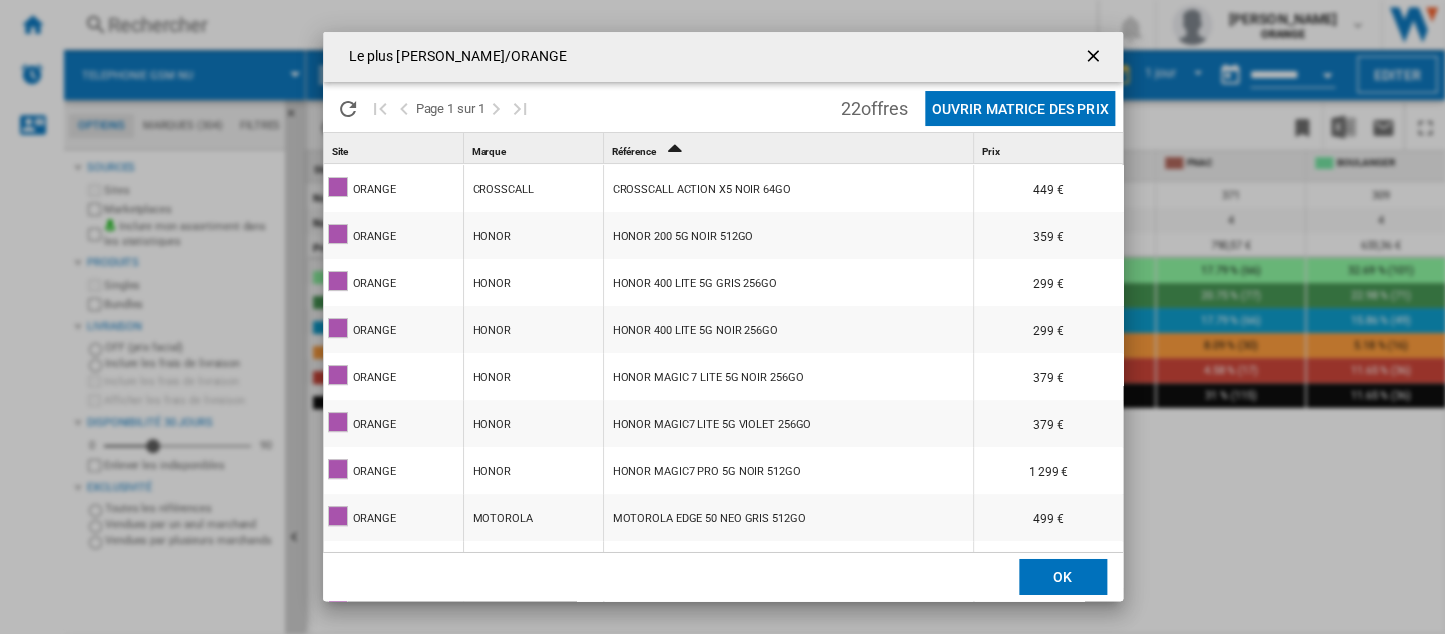 click at bounding box center (1095, 58) 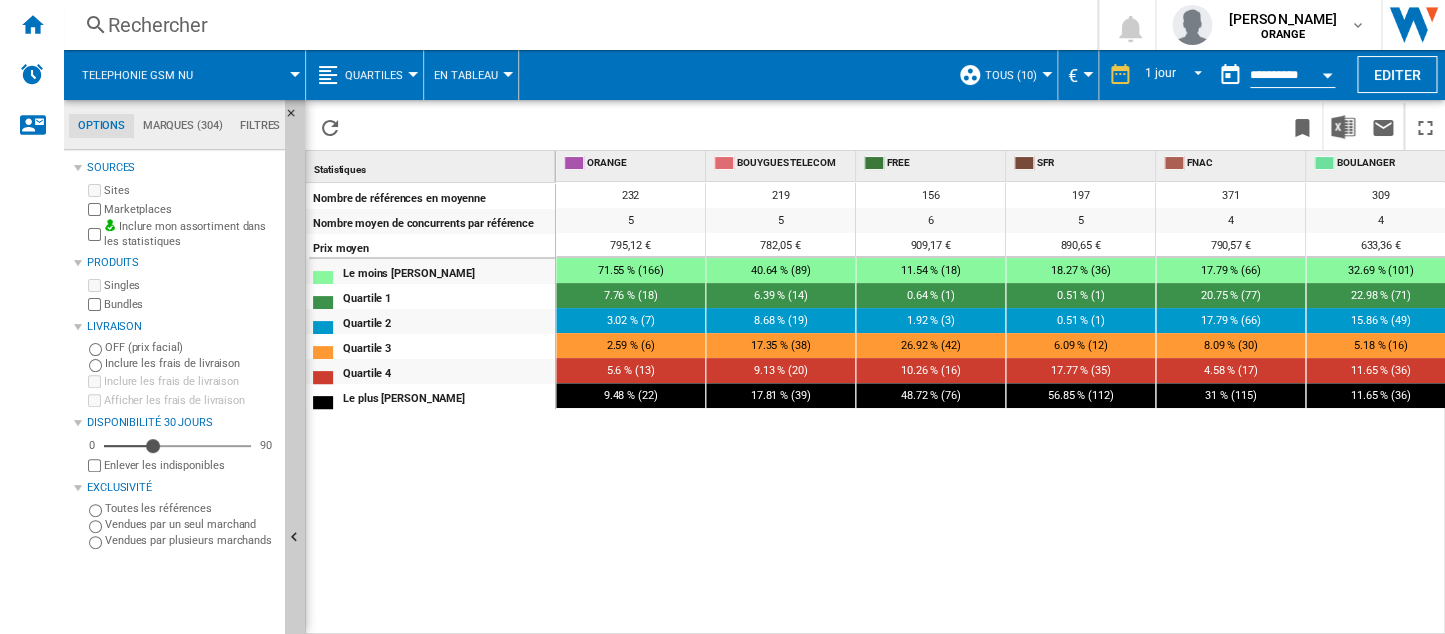 click on "232
219
156
197
371
309
370
113
318
429
5
5
6
5
4
4
4
6
4
2
795,12 €
782,05 €
909,17 €
890,65 €
790,57 €
633,36 €
779,62 €
1 058,59 €
775,07 €
540,70 €" at bounding box center [1001, 409] 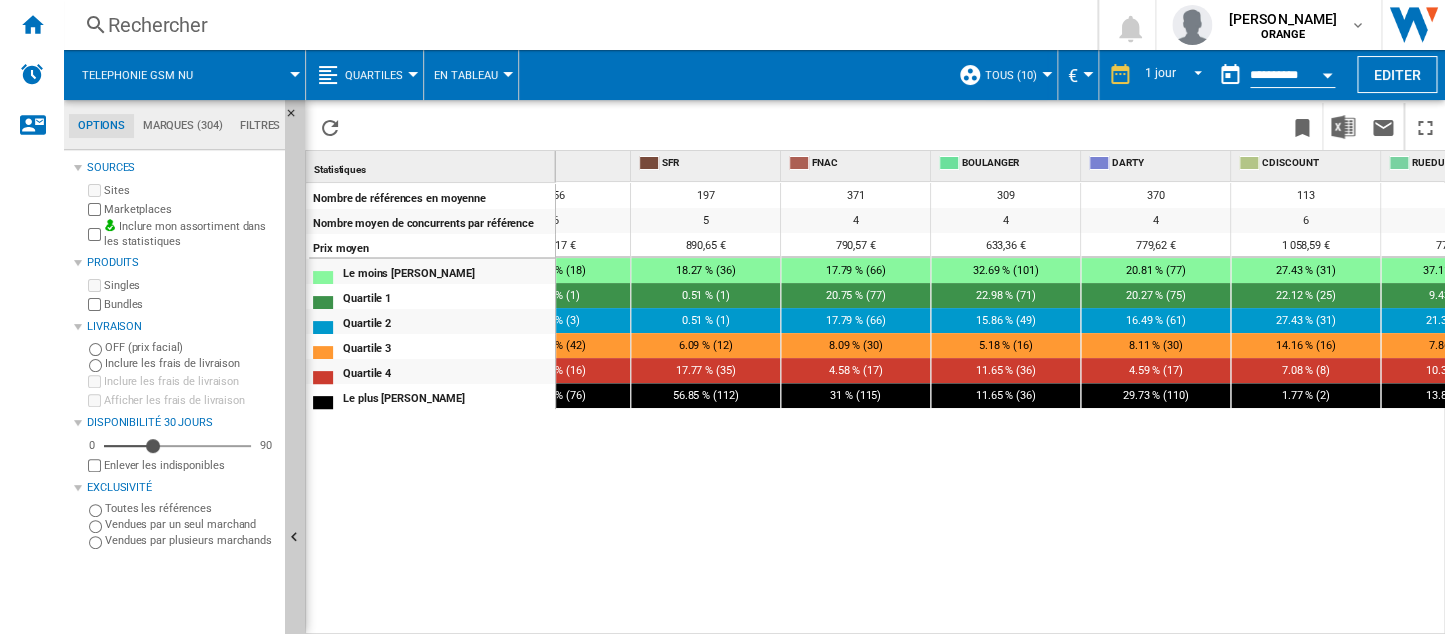 scroll, scrollTop: 0, scrollLeft: 401, axis: horizontal 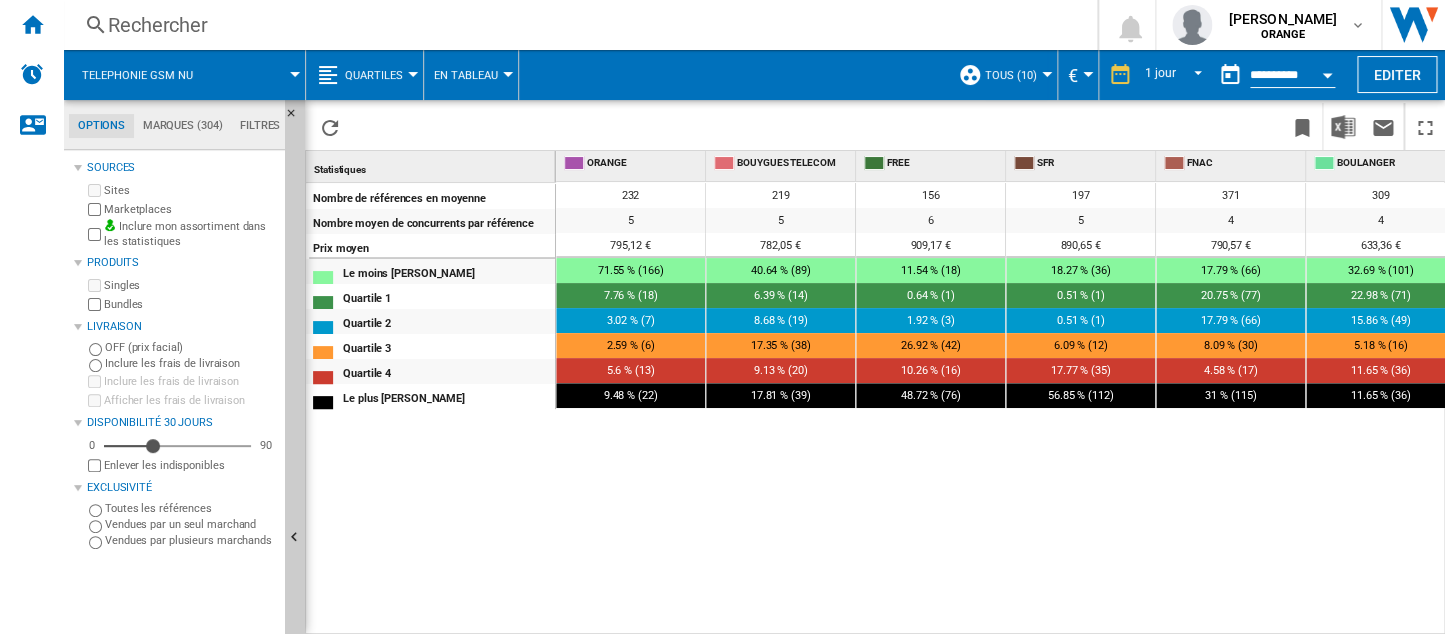 click on "232
219
156
197
371
309
370
113
318
429
5
5
6
5
4
4
4
6
4
2
795,12 €
782,05 €
909,17 €
890,65 €
790,57 €
633,36 €
779,62 €
1 058,59 €
775,07 €
540,70 €" at bounding box center [1001, 409] 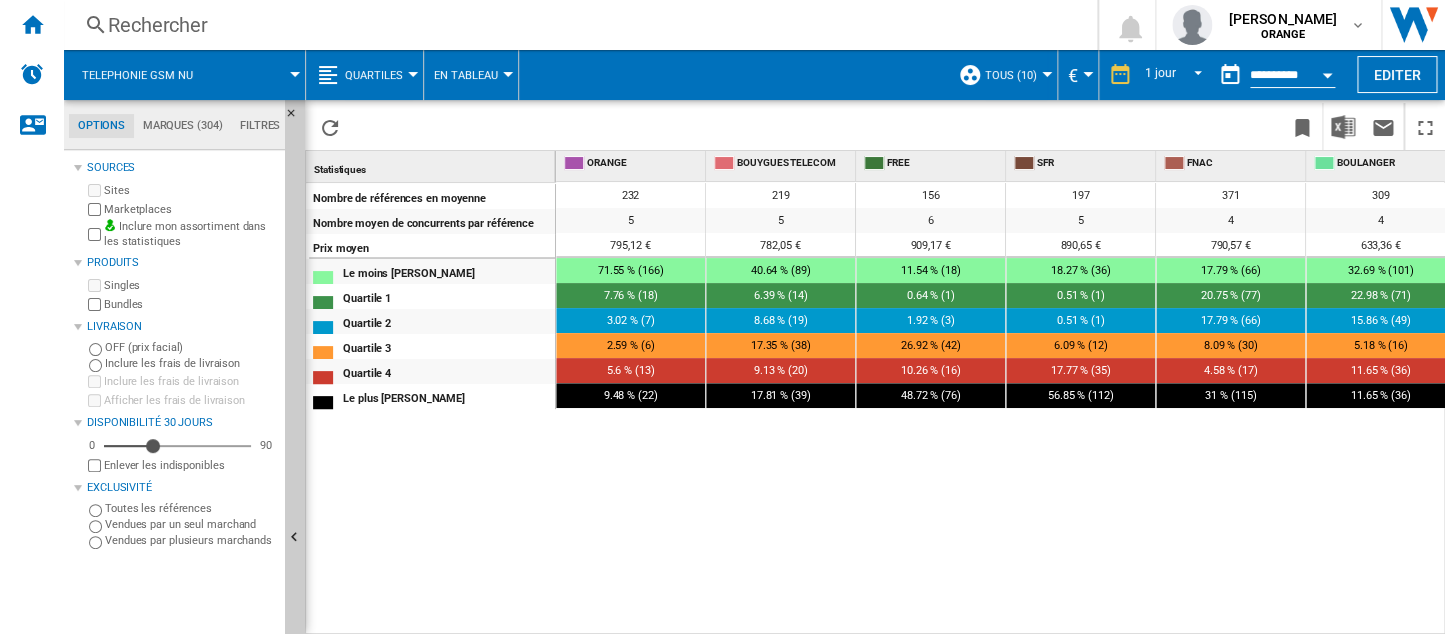 click on "Quartiles" at bounding box center (374, 75) 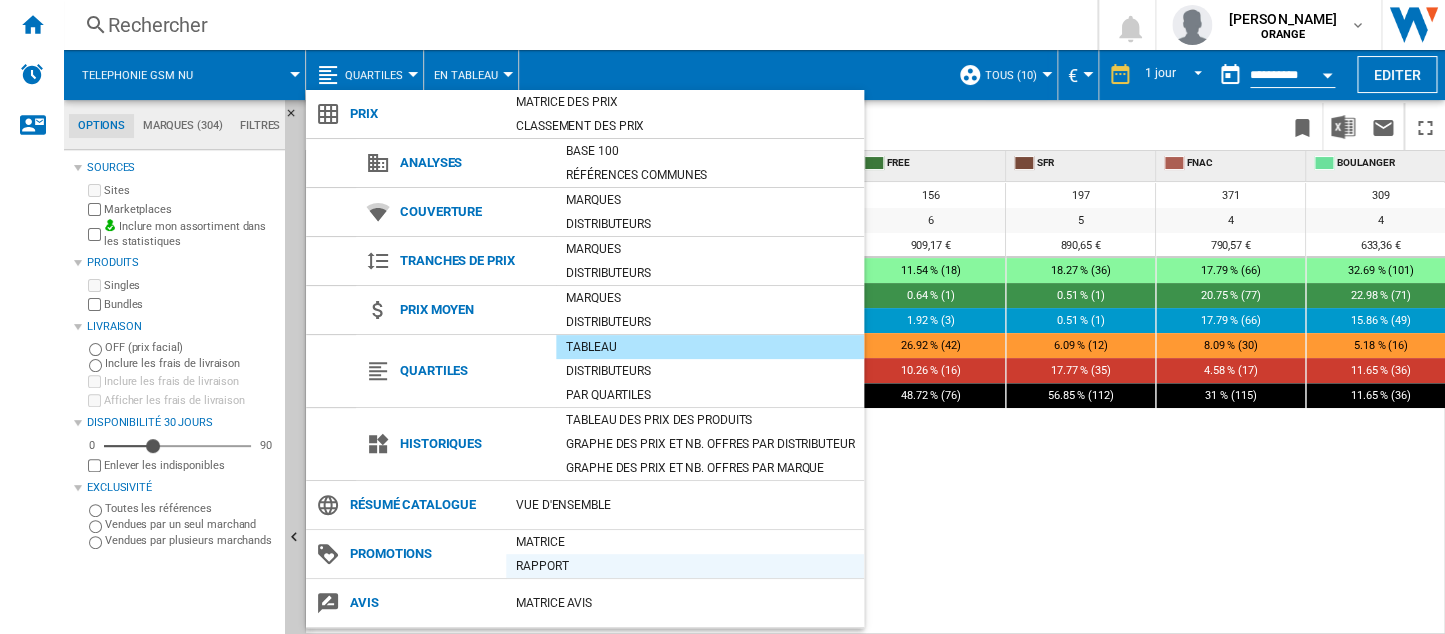 click on "Rapport" at bounding box center (685, 566) 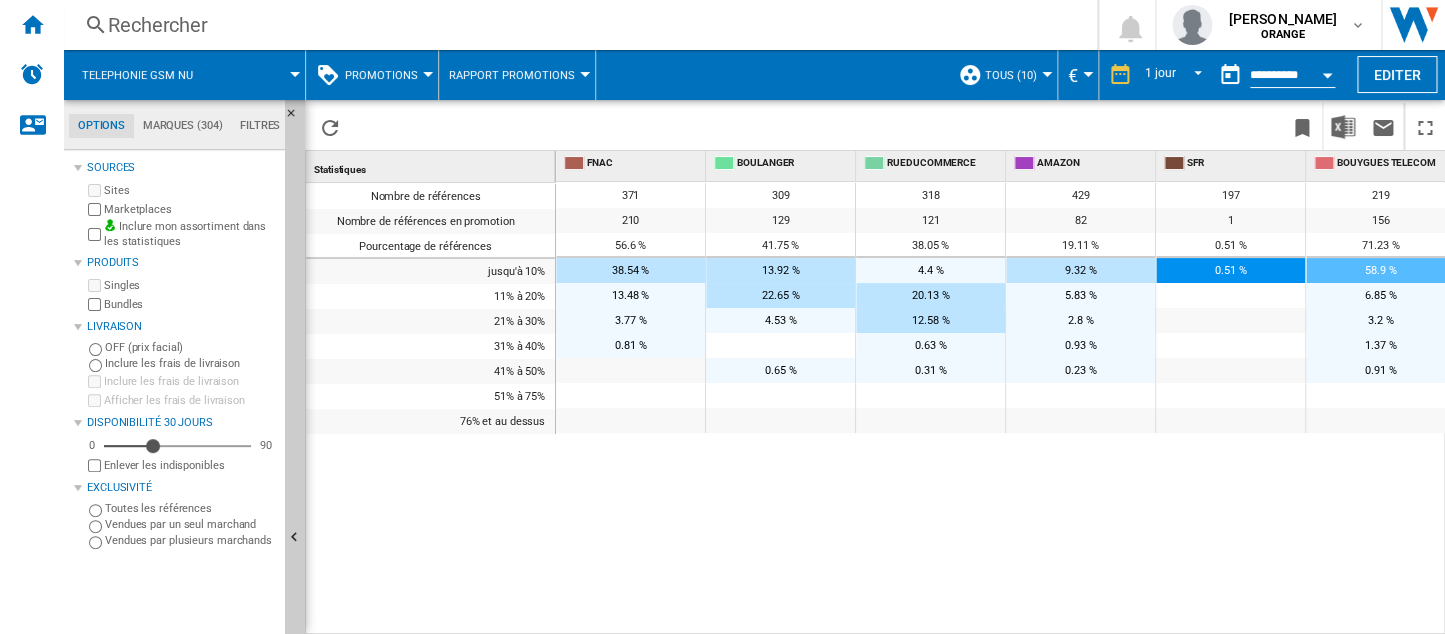 scroll, scrollTop: 0, scrollLeft: 1, axis: horizontal 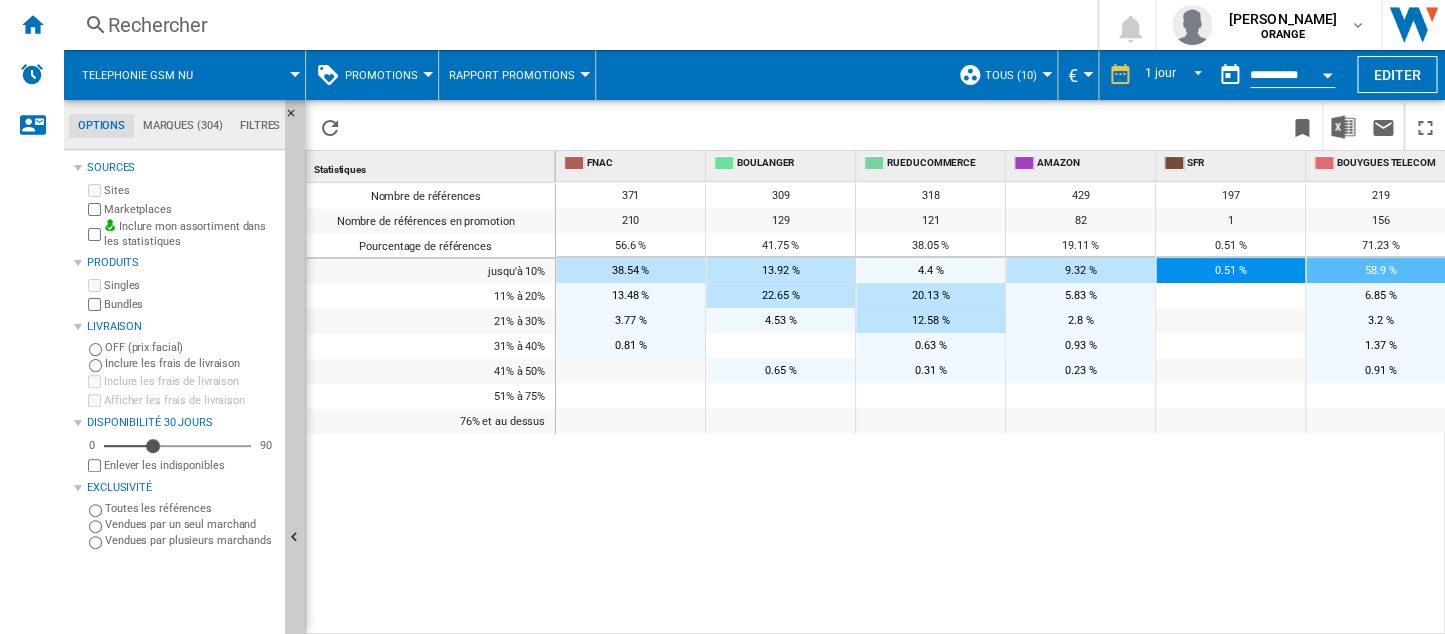 click on "Promotions" at bounding box center (386, 75) 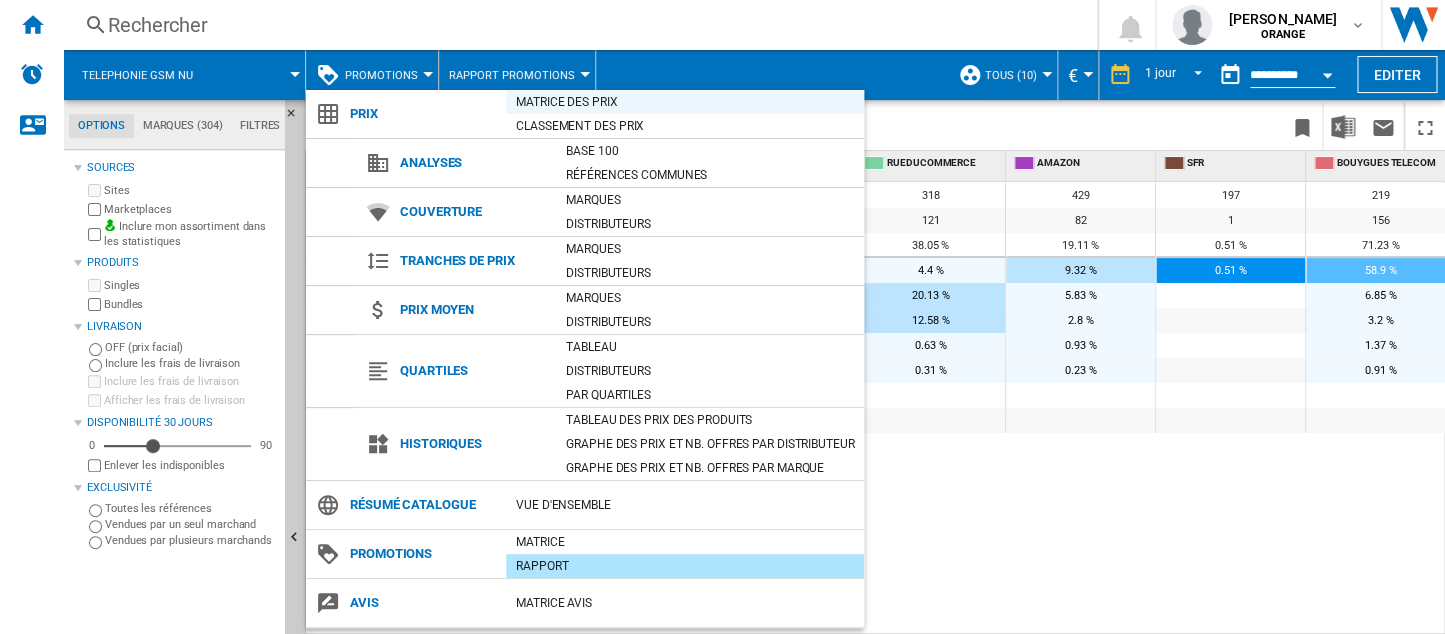 click on "Matrice des prix" at bounding box center [685, 102] 